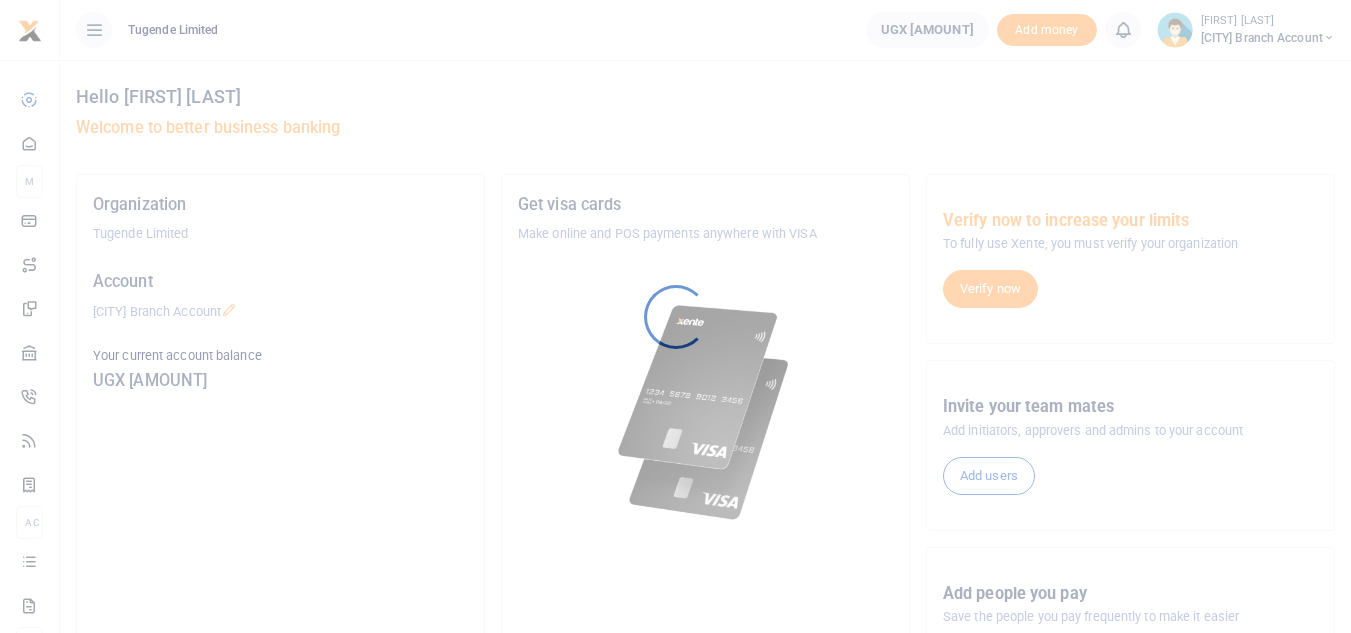 scroll, scrollTop: 0, scrollLeft: 0, axis: both 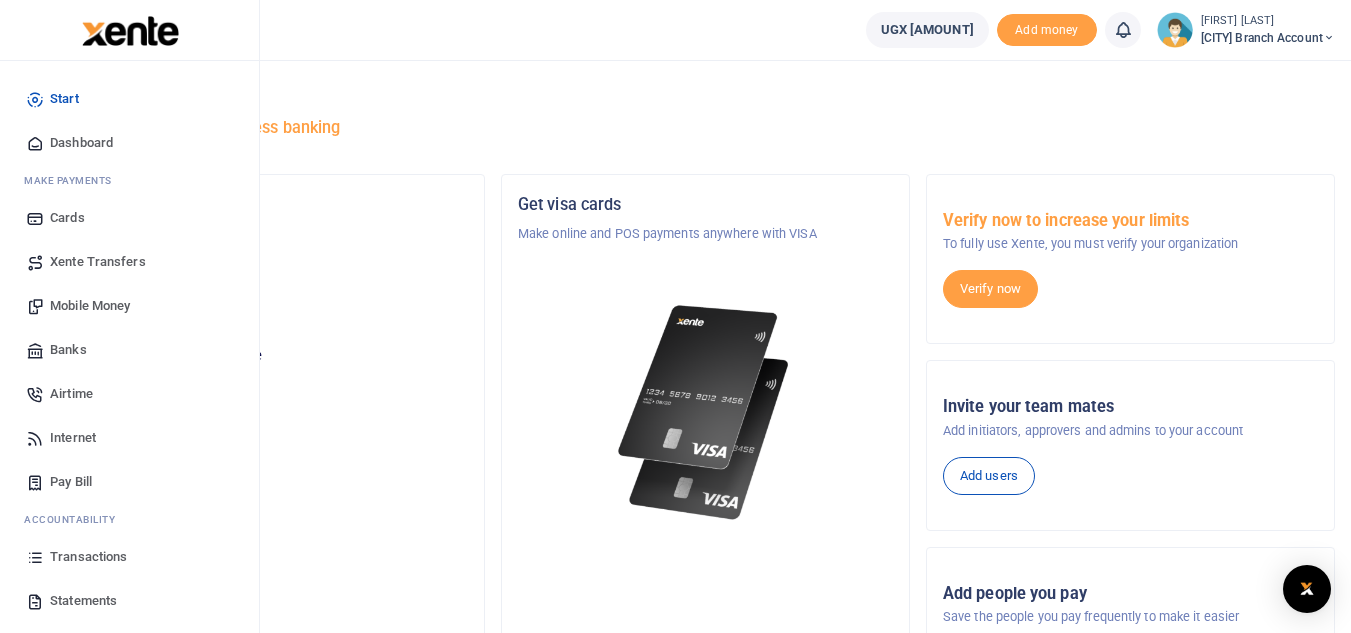 click on "Mobile Money" at bounding box center [90, 306] 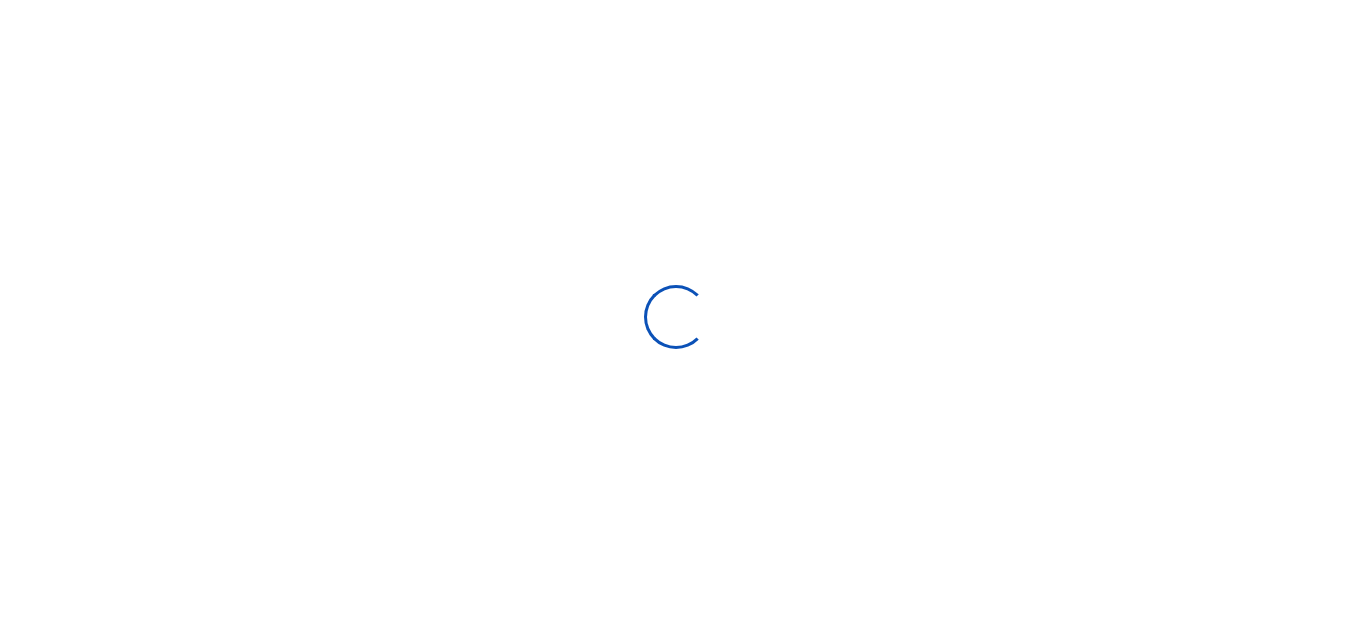 scroll, scrollTop: 0, scrollLeft: 0, axis: both 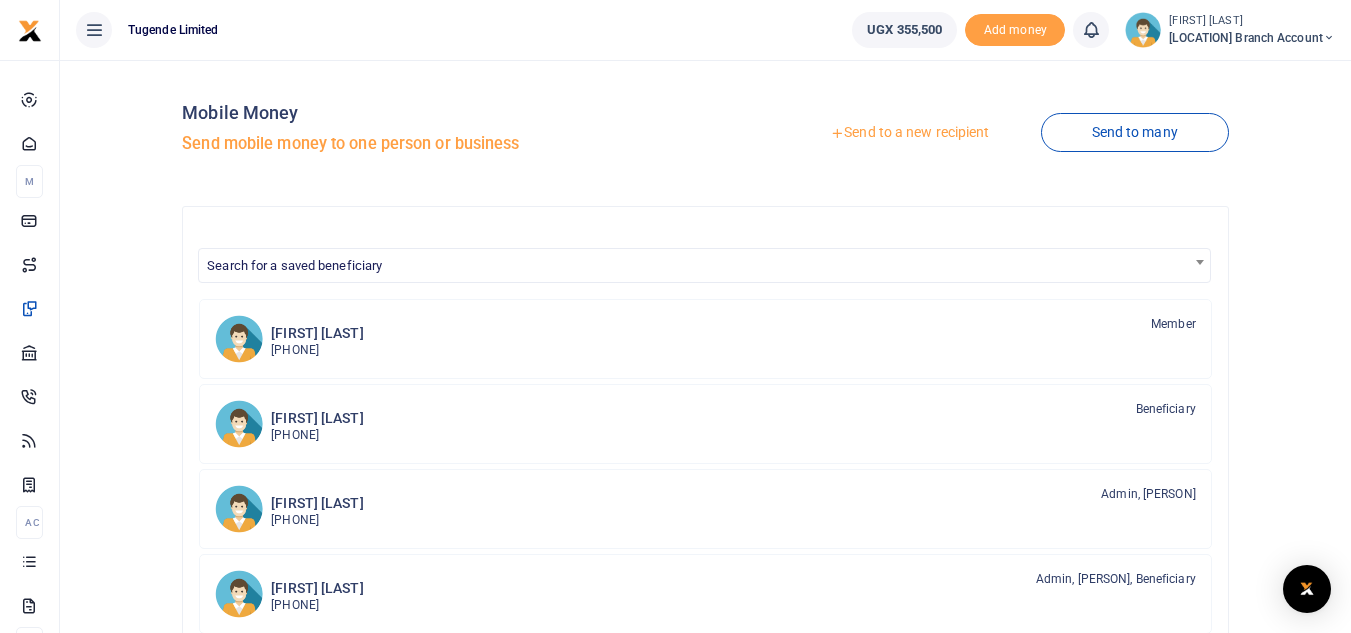 click on "Send to a new recipient" at bounding box center (909, 133) 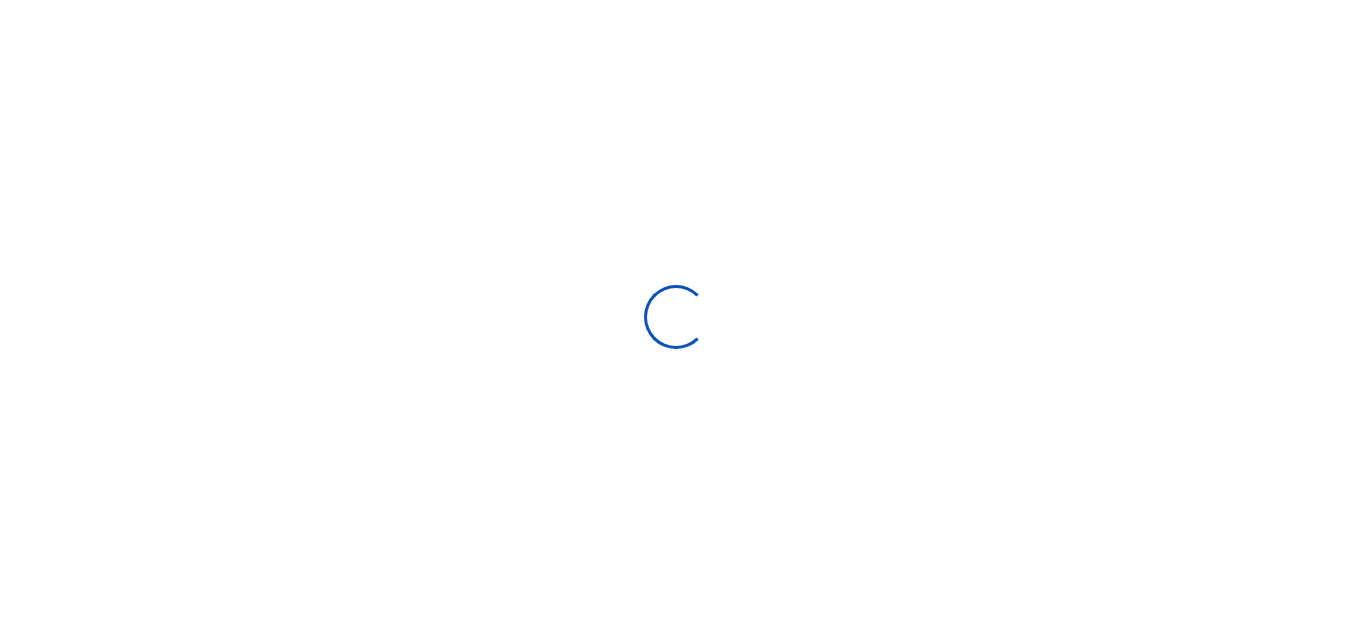 scroll, scrollTop: 0, scrollLeft: 0, axis: both 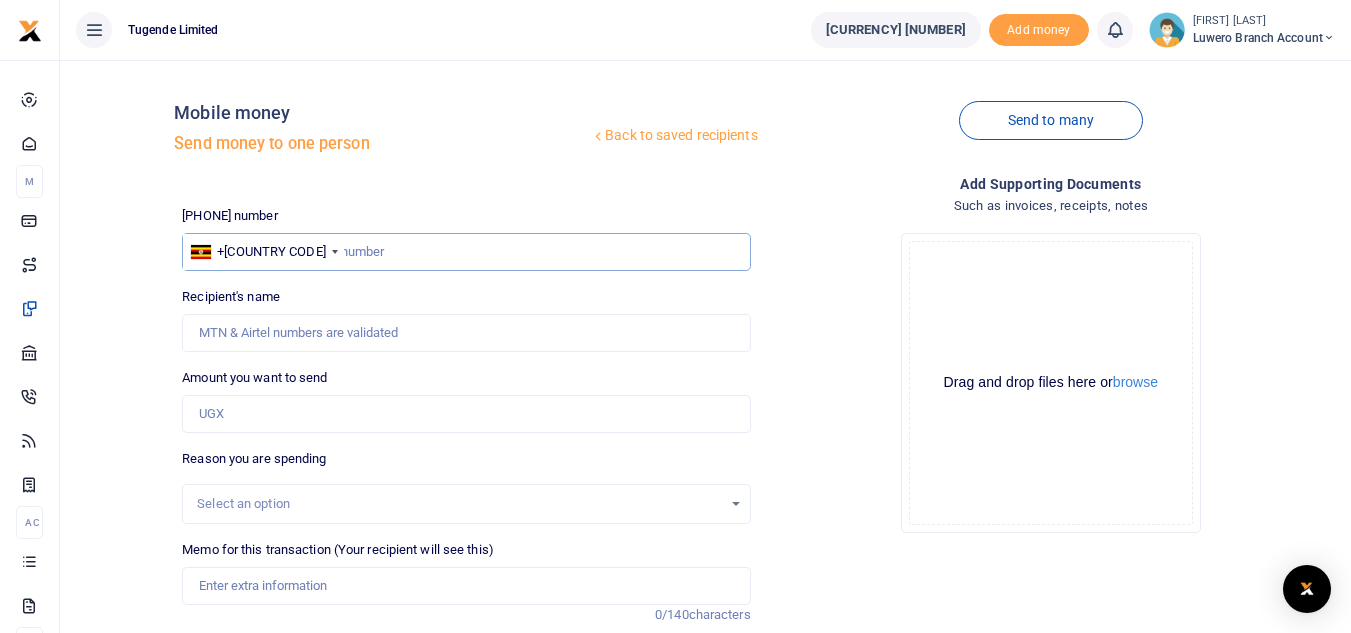 click at bounding box center [466, 252] 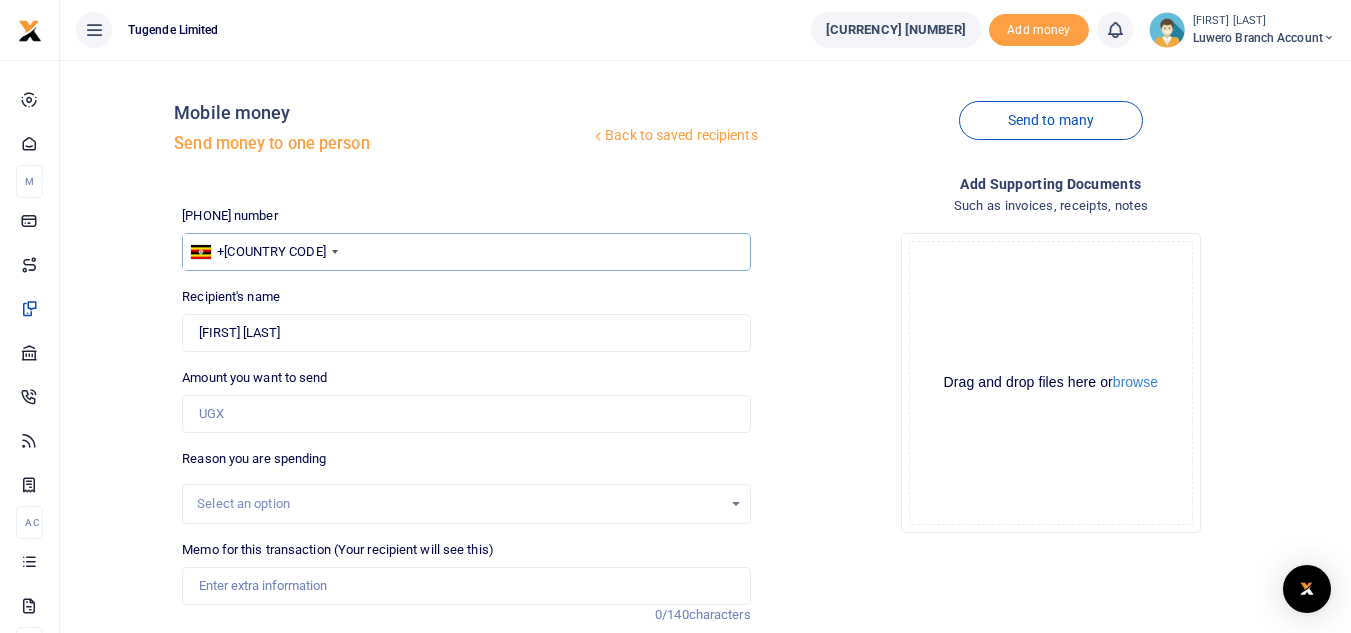 type on "755020363" 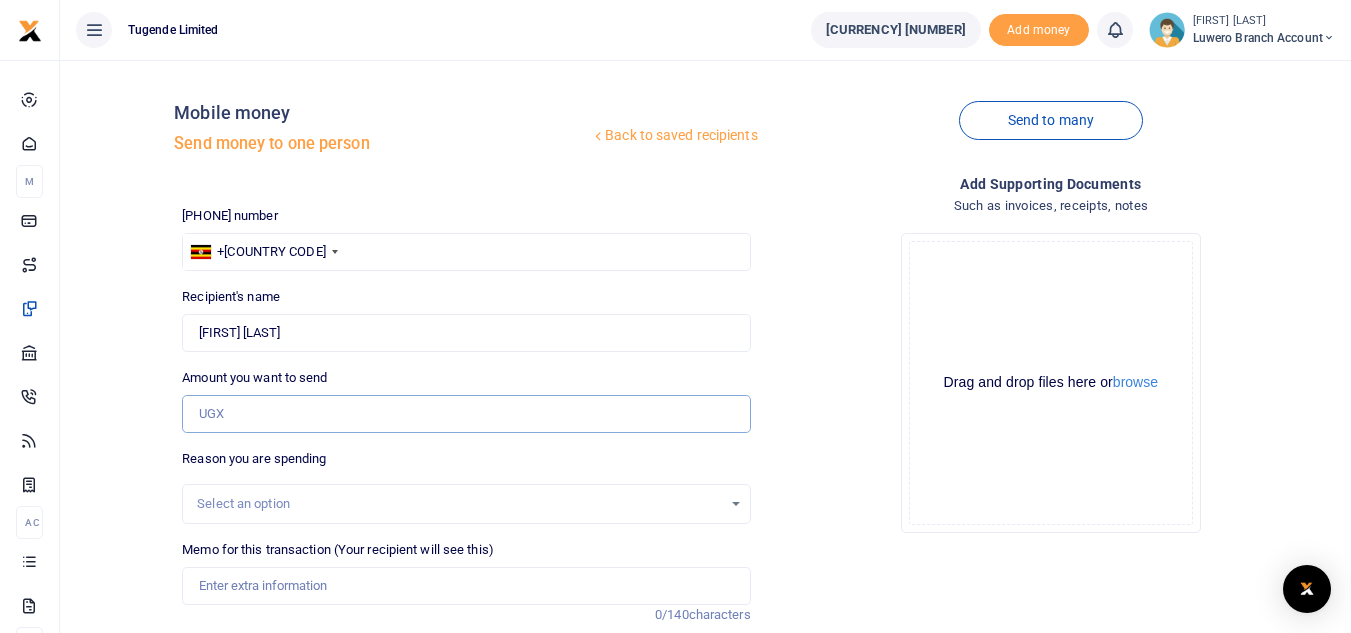 click on "Amount you want to send" at bounding box center (466, 414) 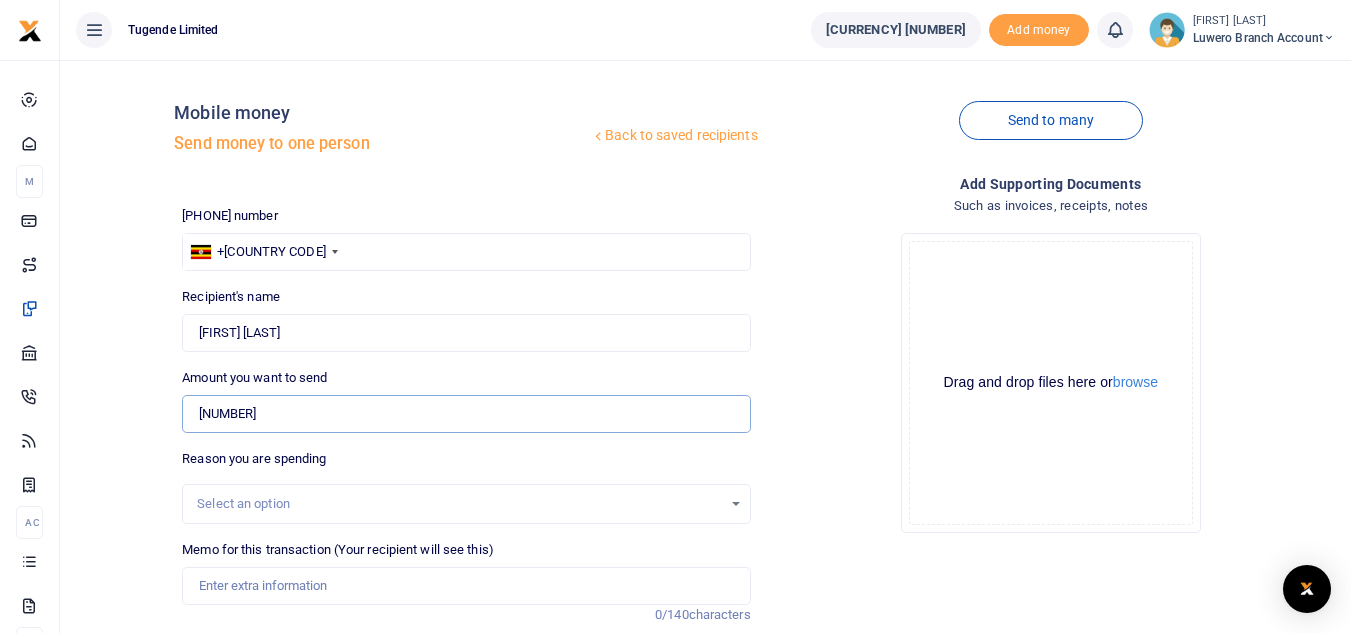 type on "350,000" 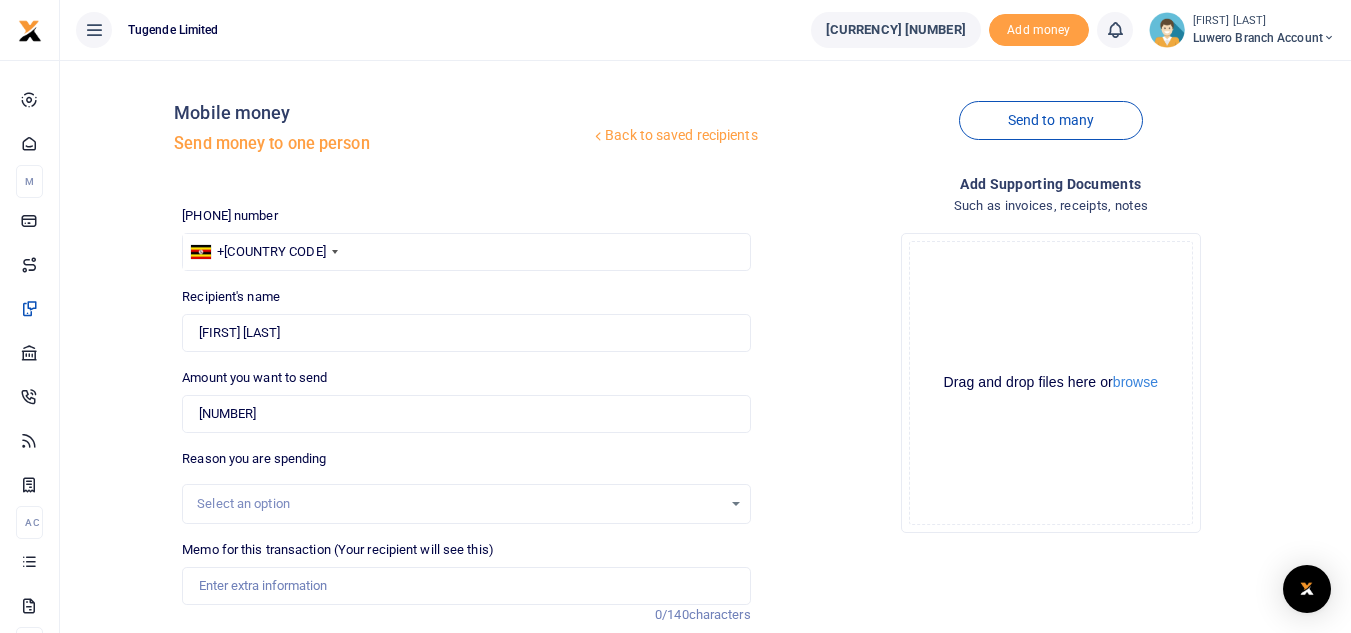 click on "Select an option" at bounding box center (459, 504) 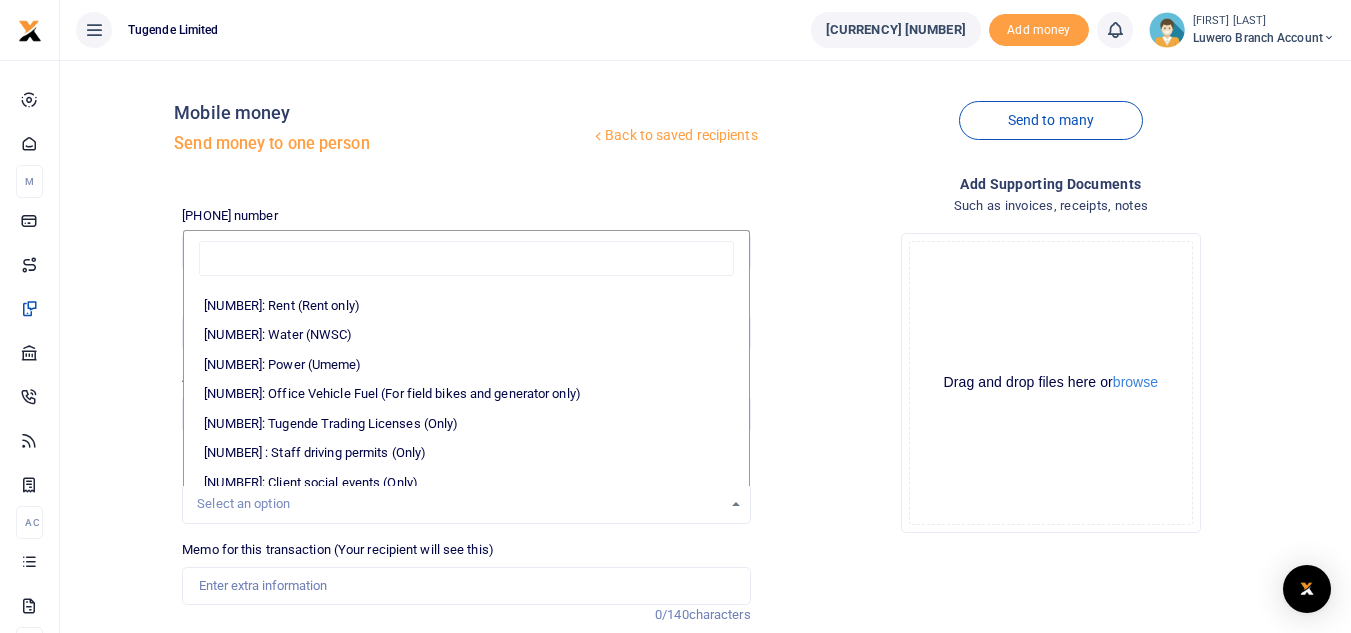 scroll, scrollTop: 390, scrollLeft: 0, axis: vertical 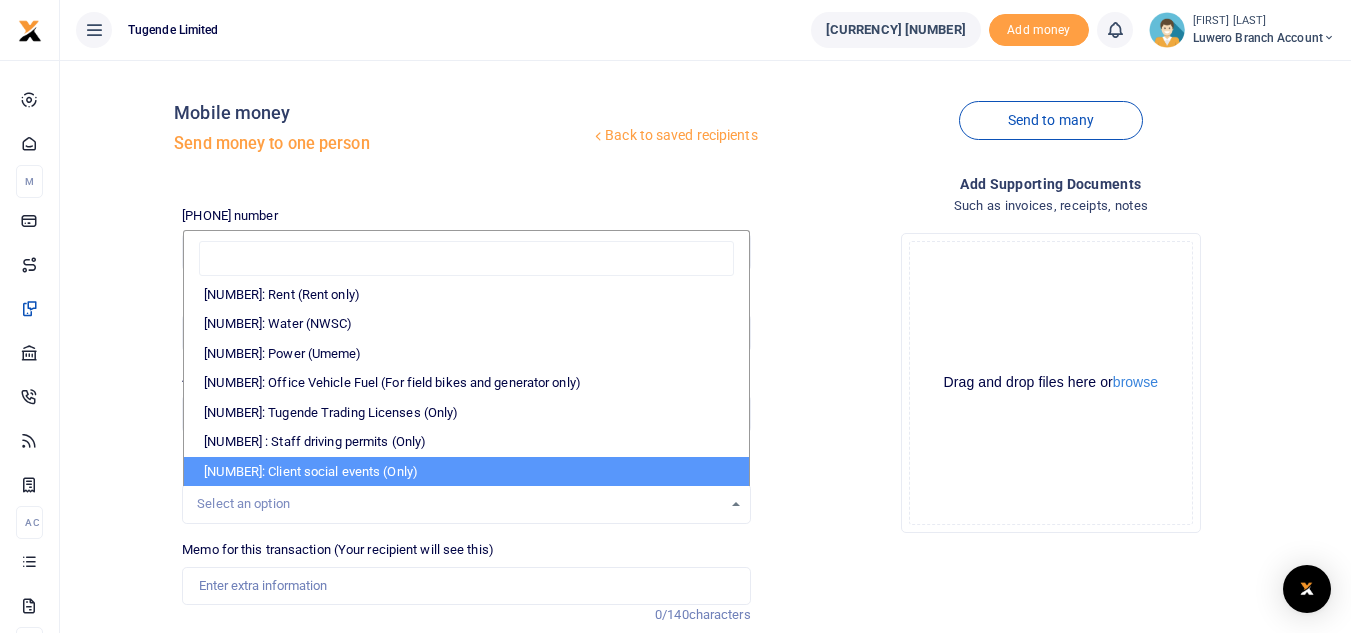 click on "71030: Client social events (Only)" at bounding box center [466, 472] 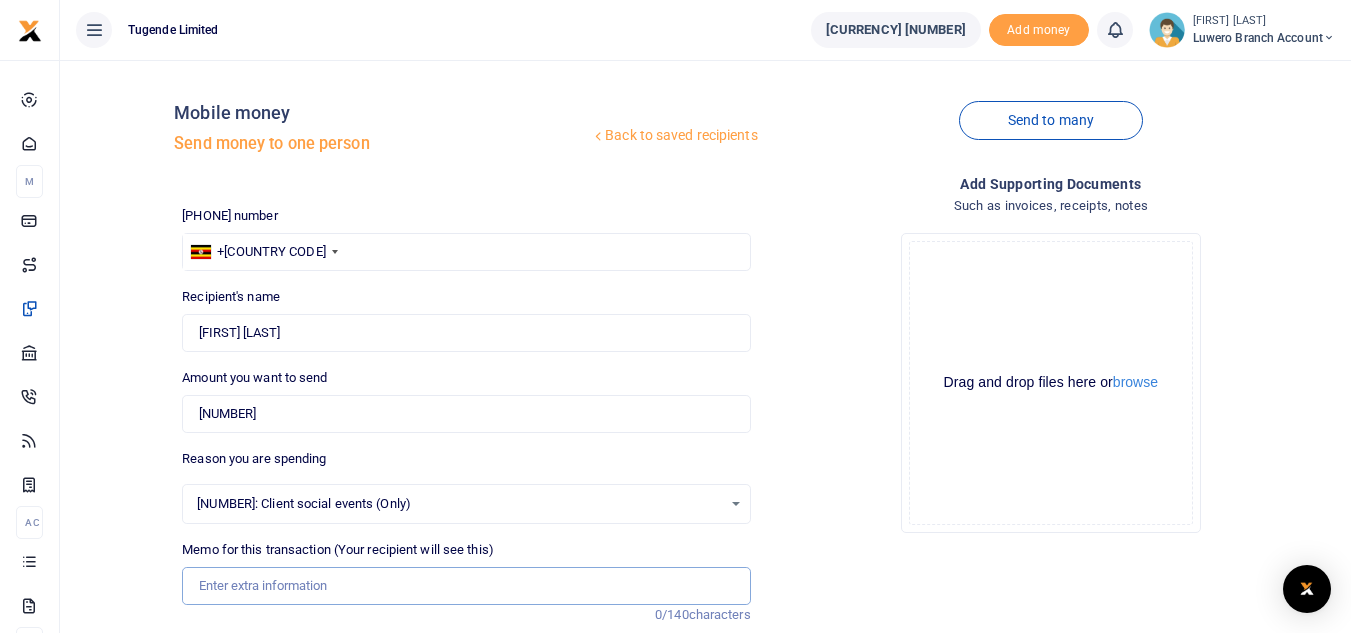 click on "Memo for this transaction (Your recipient will see this)" at bounding box center (466, 586) 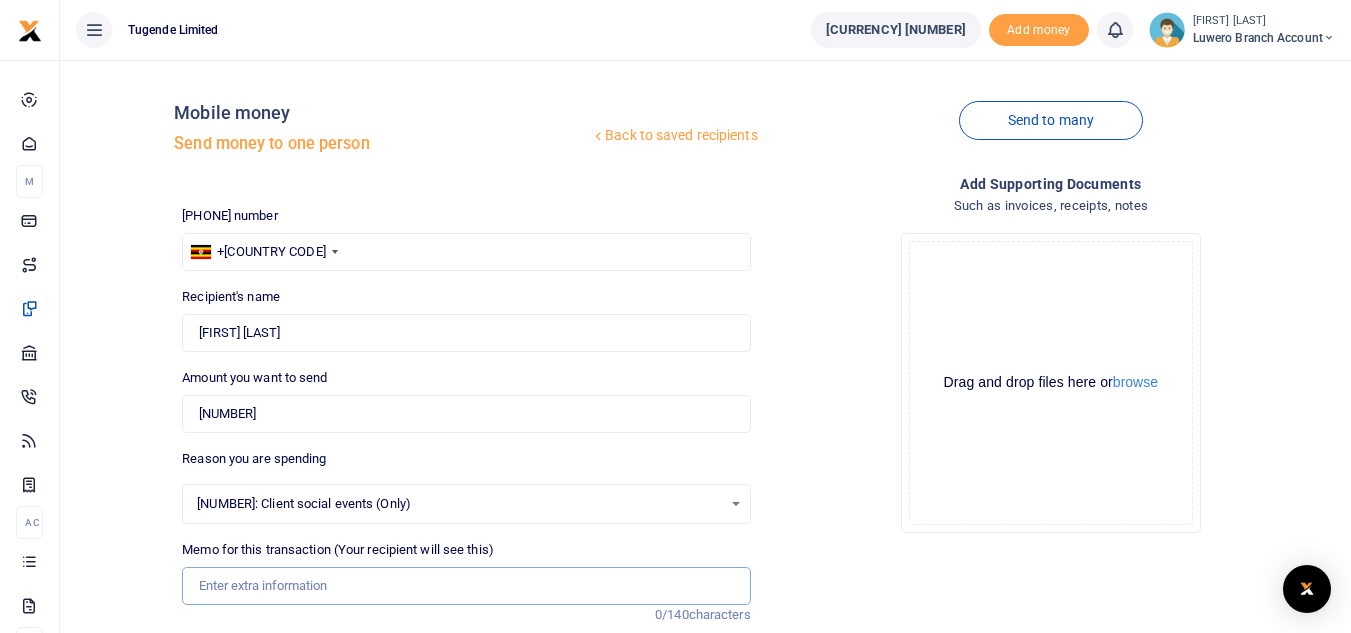 paste on "TLUG015342" 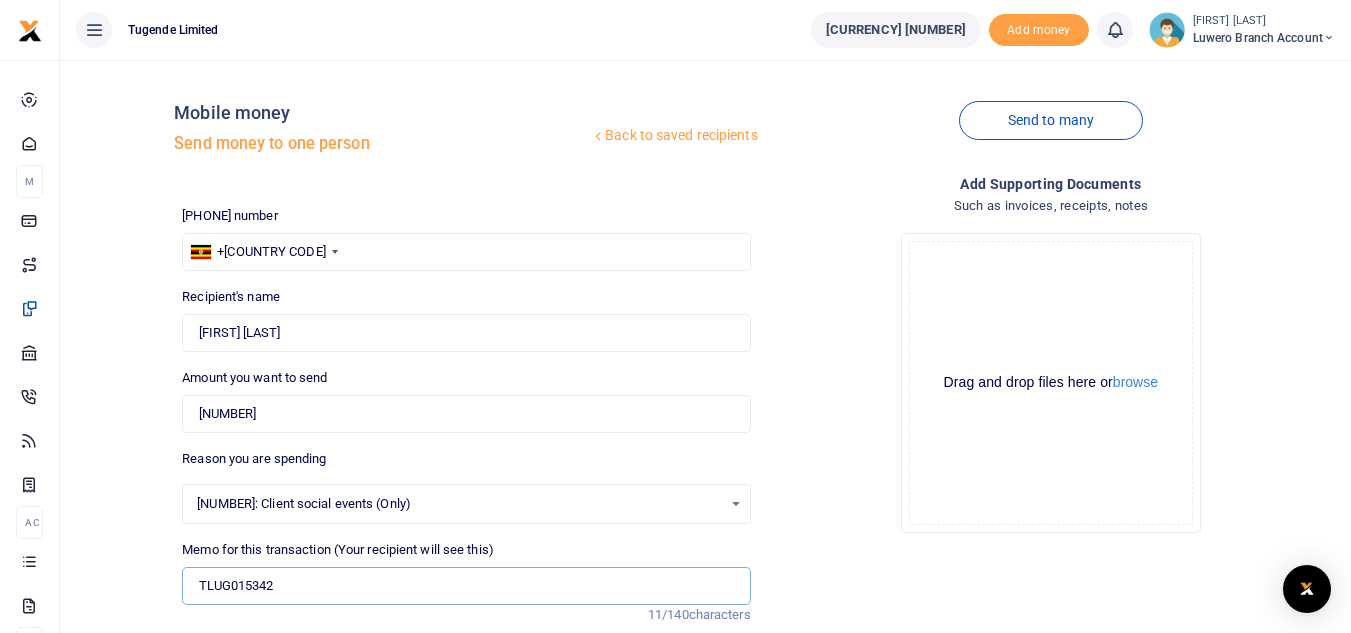 click on "TLUG015342" at bounding box center [466, 586] 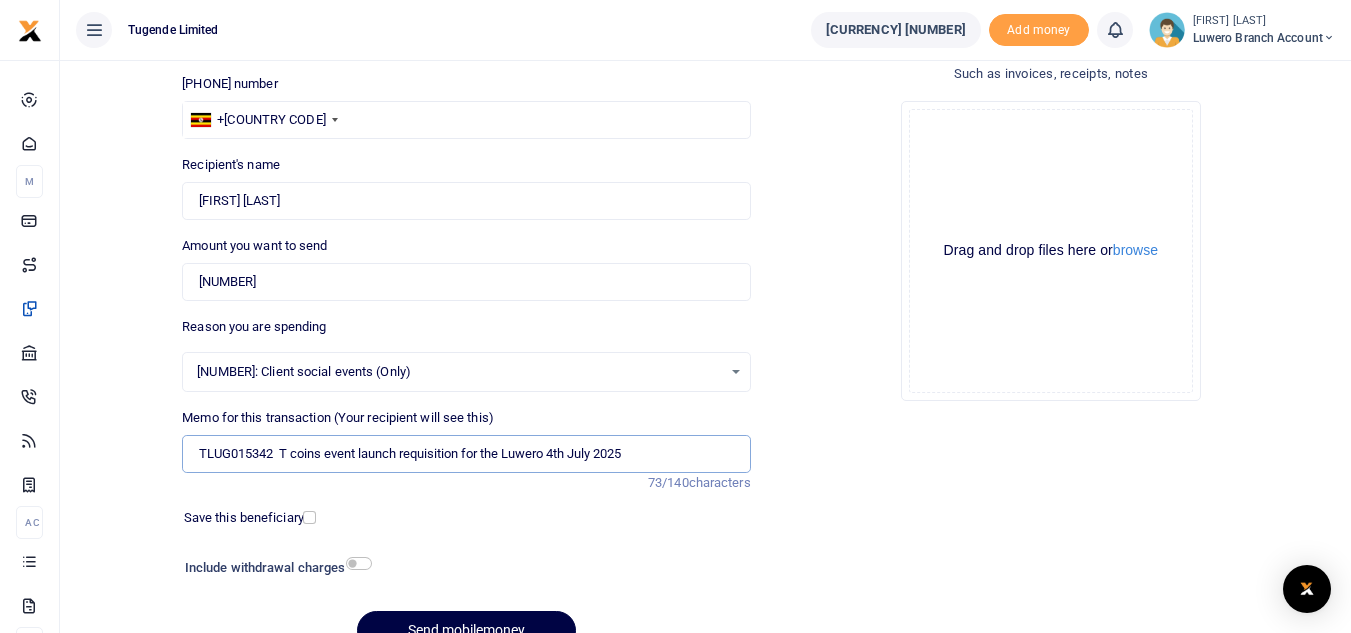 scroll, scrollTop: 133, scrollLeft: 0, axis: vertical 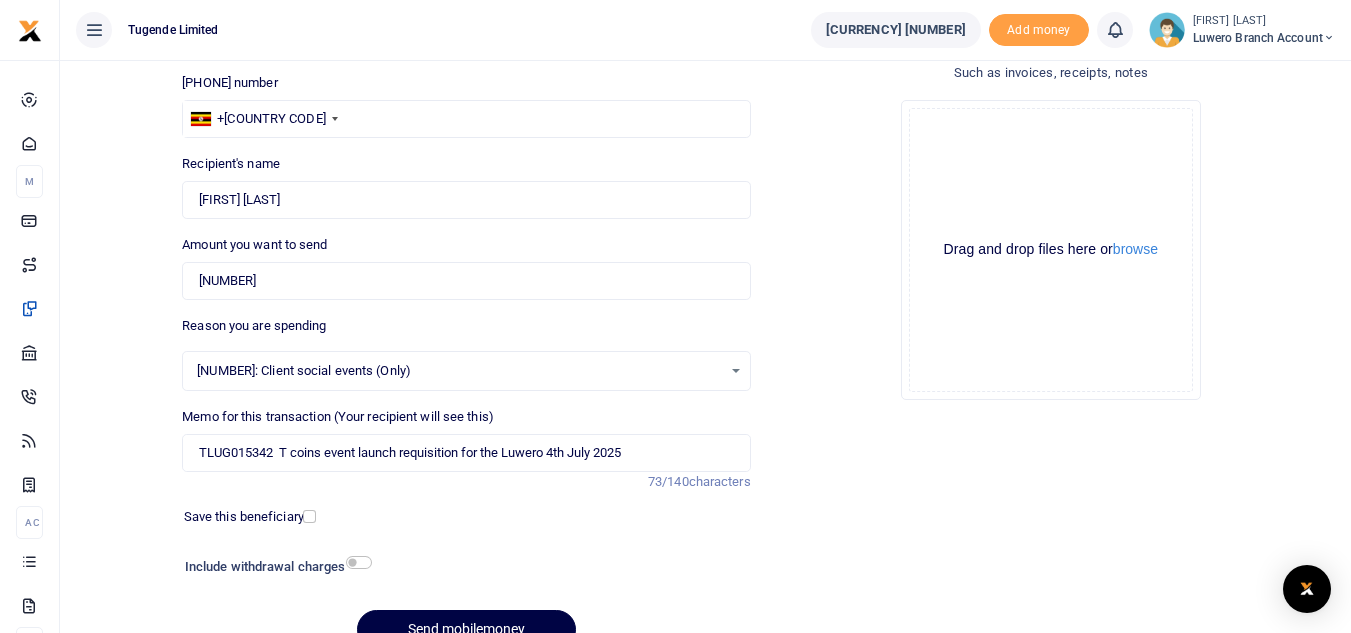click on "Add supporting Documents
Such as invoices, receipts, notes
Drop your files here Drag and drop files here or  browse Powered by  Uppy" at bounding box center [1051, 353] 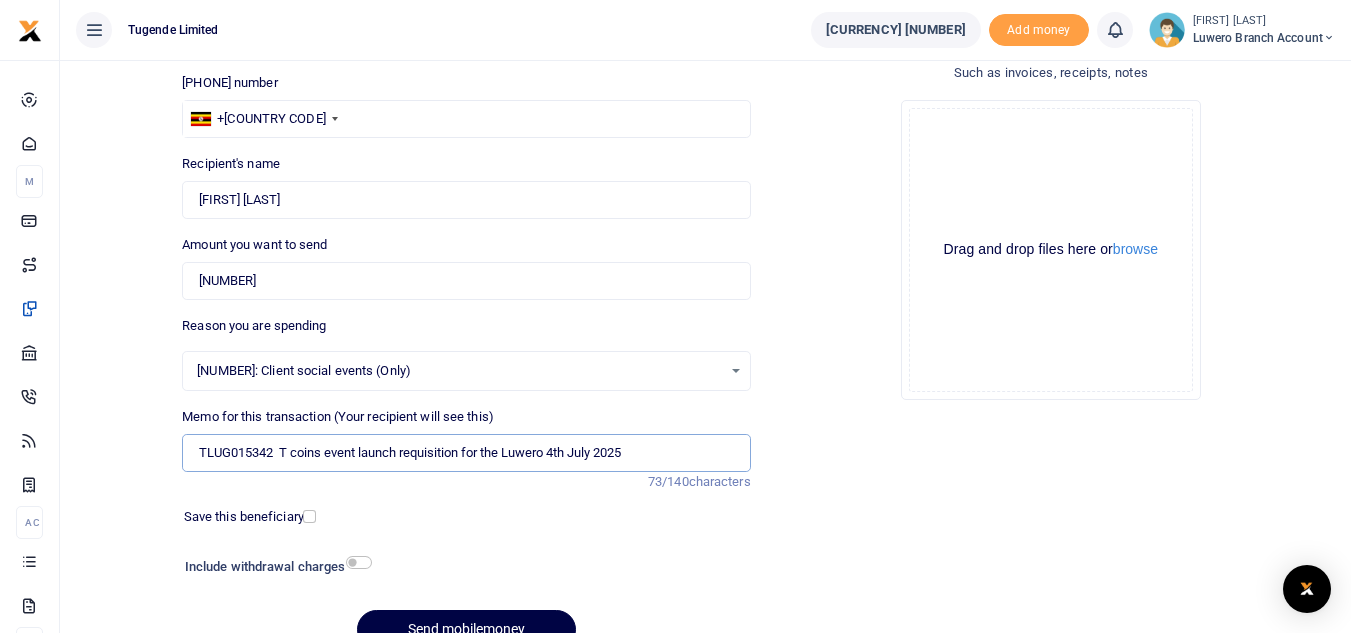 click on "TLUG015342  T coins event launch requisition for the Luwero 4th July 2025" at bounding box center [466, 453] 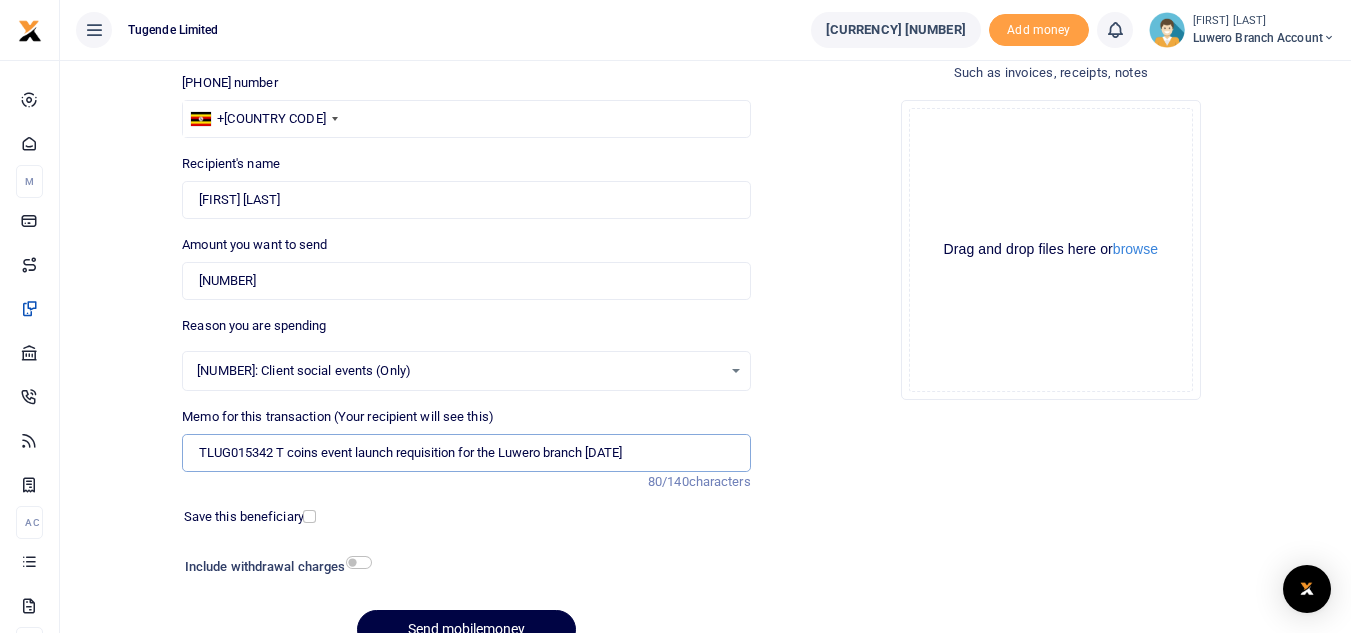type on "TLUG015342  T coins event launch requisition for the Luwero branch 4th July 2025" 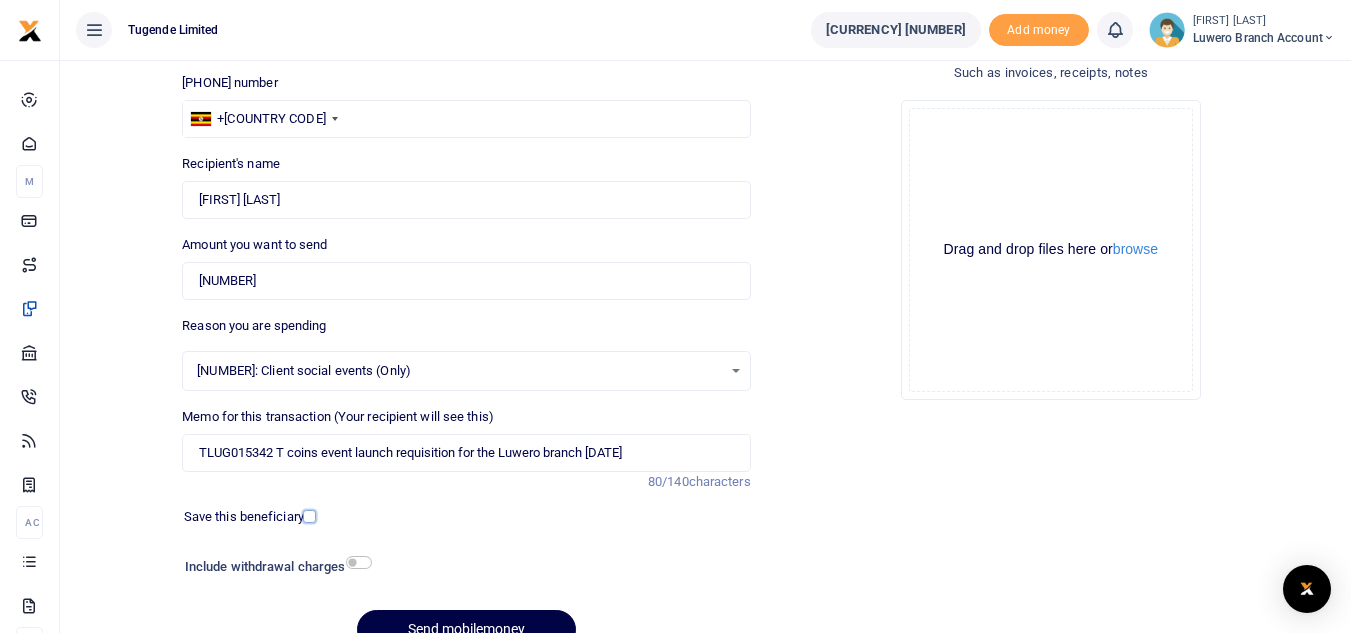 click at bounding box center [309, 516] 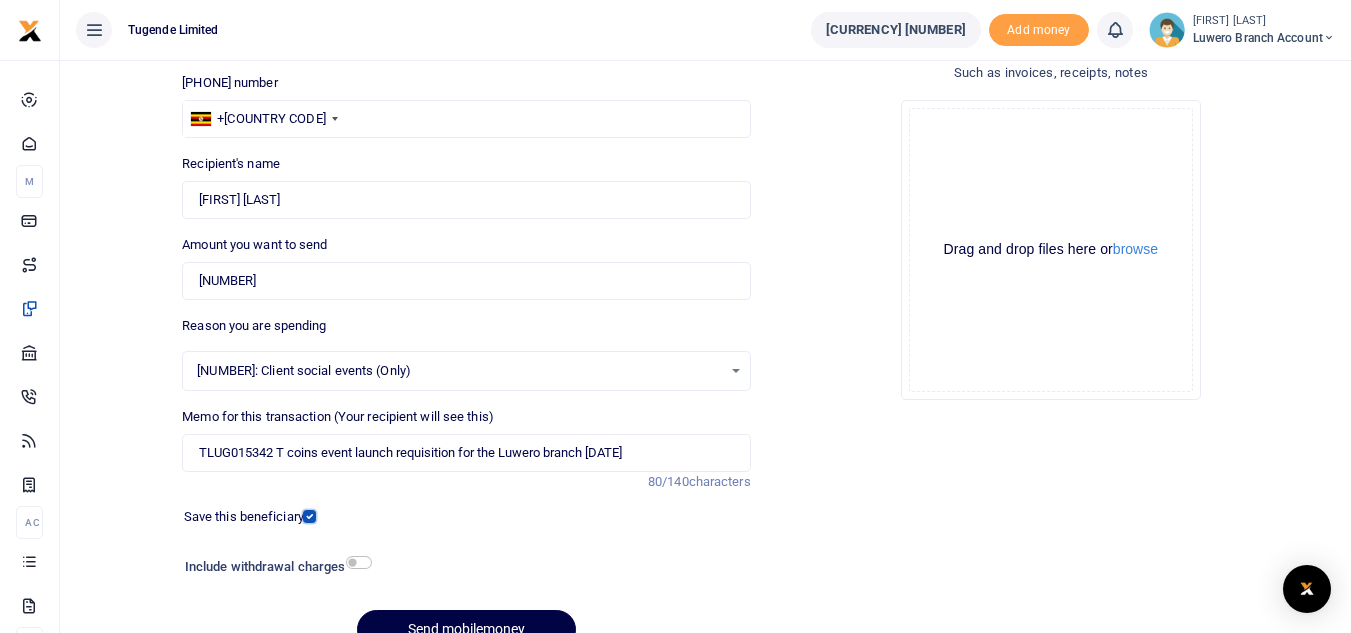 scroll, scrollTop: 233, scrollLeft: 0, axis: vertical 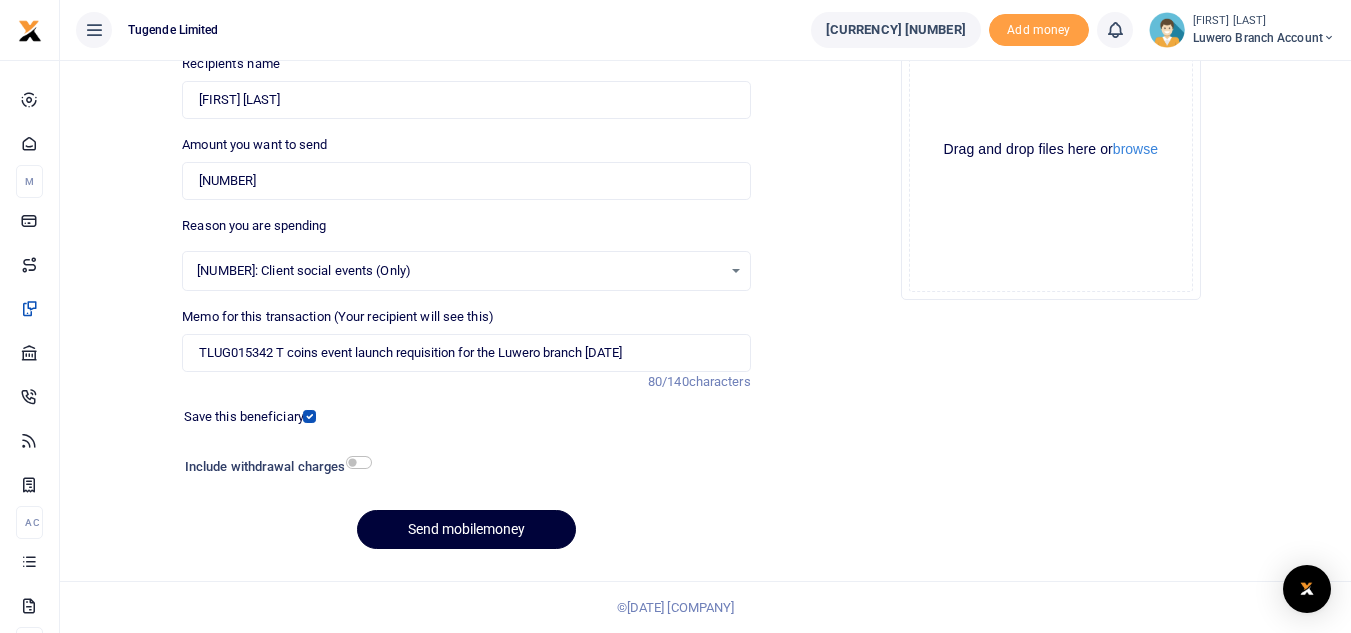 click on "Send mobilemoney" at bounding box center [466, 529] 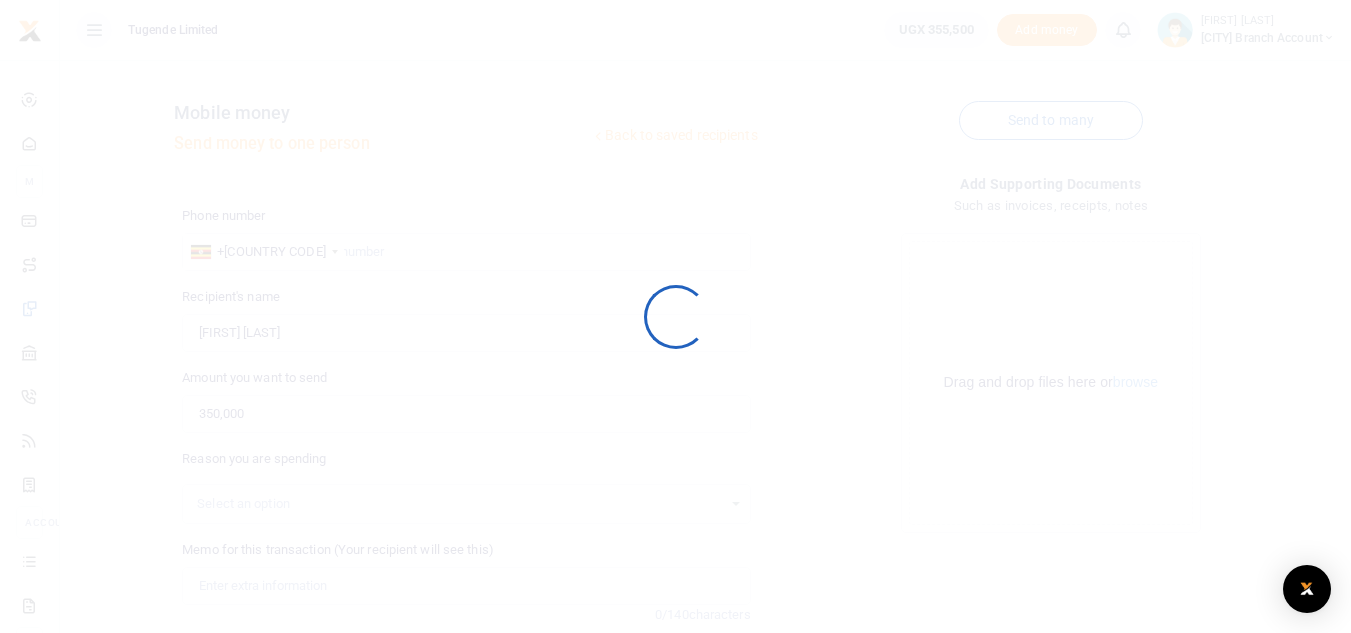 scroll, scrollTop: 0, scrollLeft: 0, axis: both 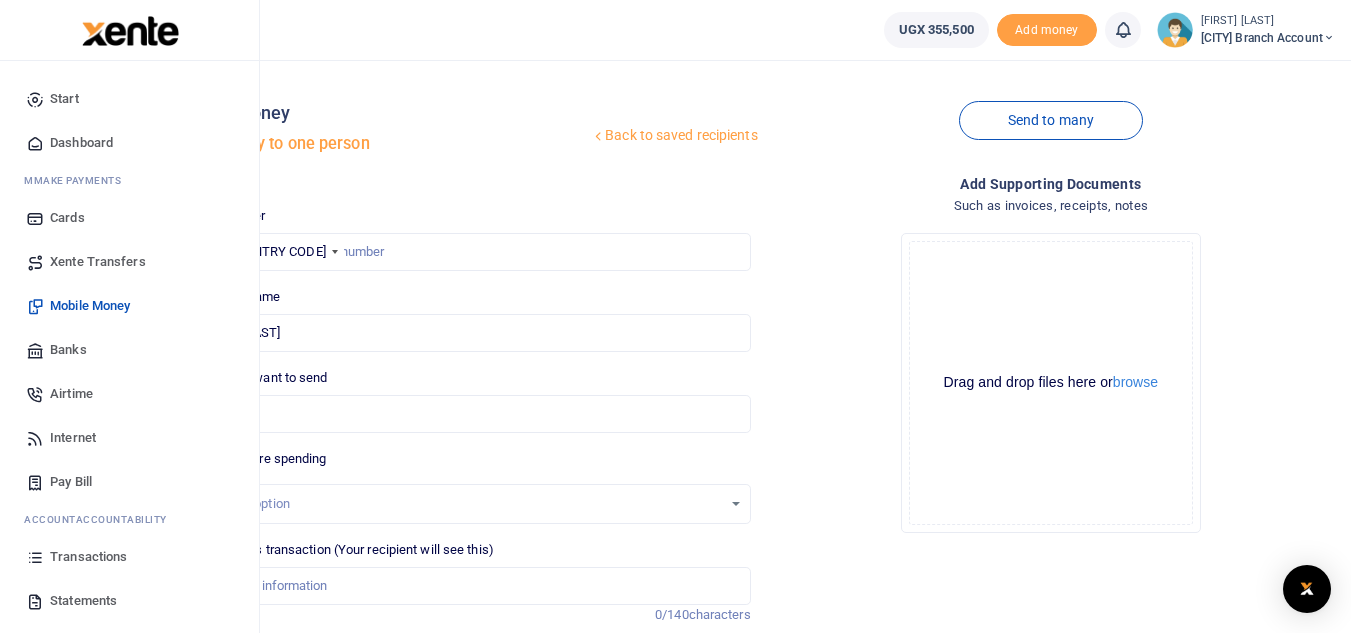 click on "Statements" at bounding box center (83, 601) 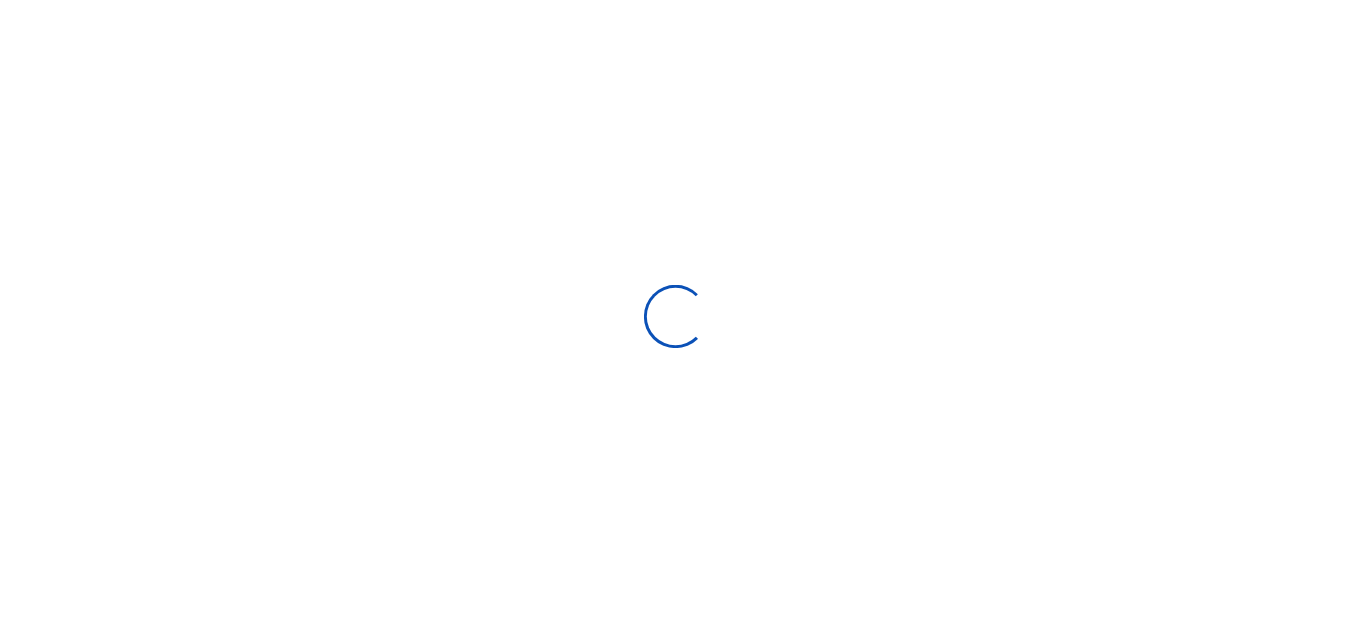 scroll, scrollTop: 0, scrollLeft: 0, axis: both 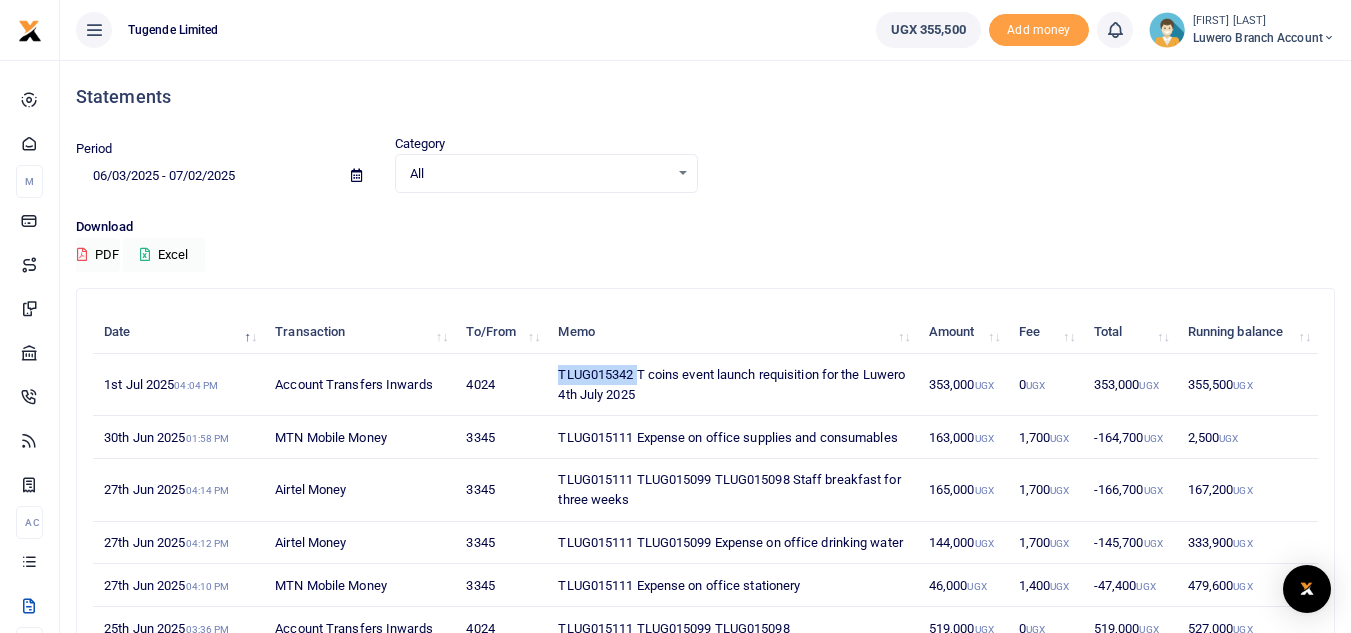 drag, startPoint x: 637, startPoint y: 375, endPoint x: 558, endPoint y: 369, distance: 79.22752 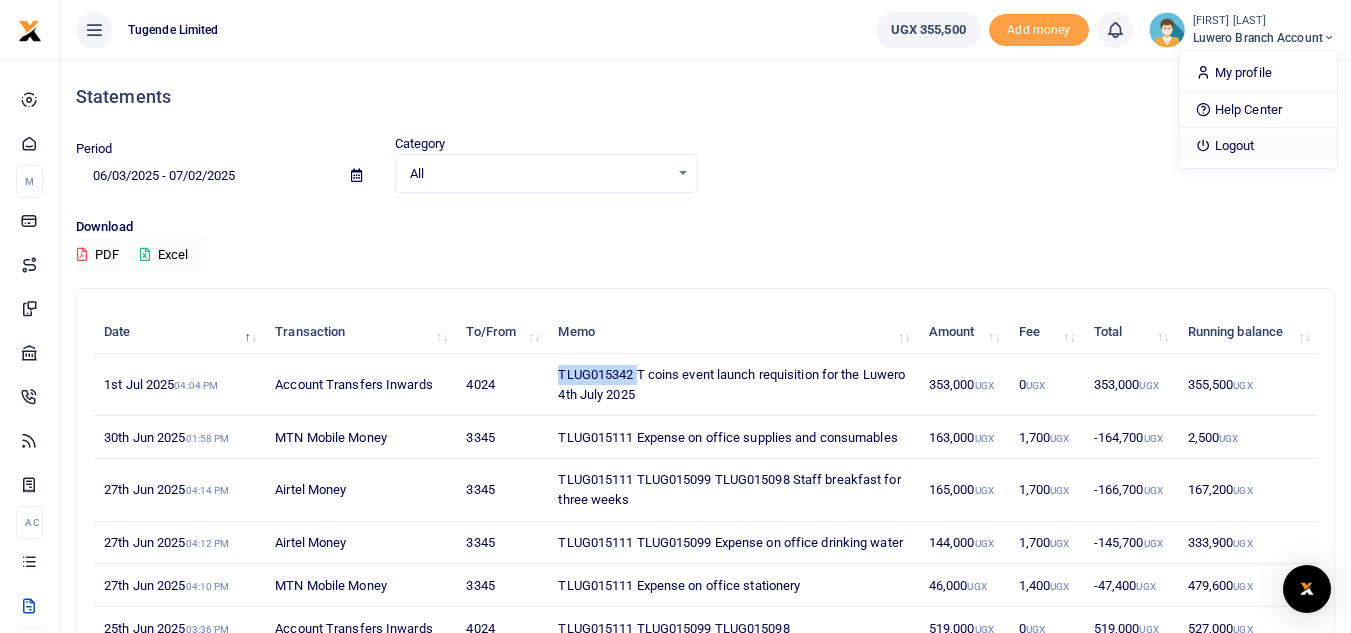 click on "Logout" at bounding box center [1258, 146] 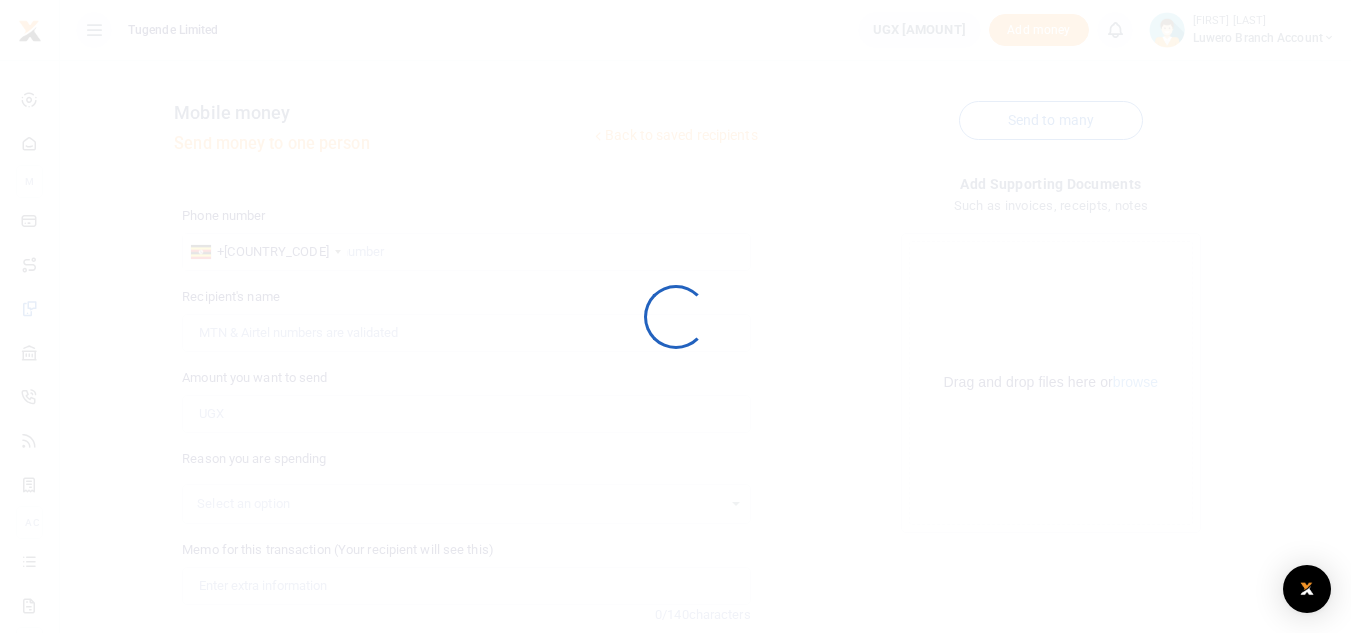 scroll, scrollTop: 233, scrollLeft: 0, axis: vertical 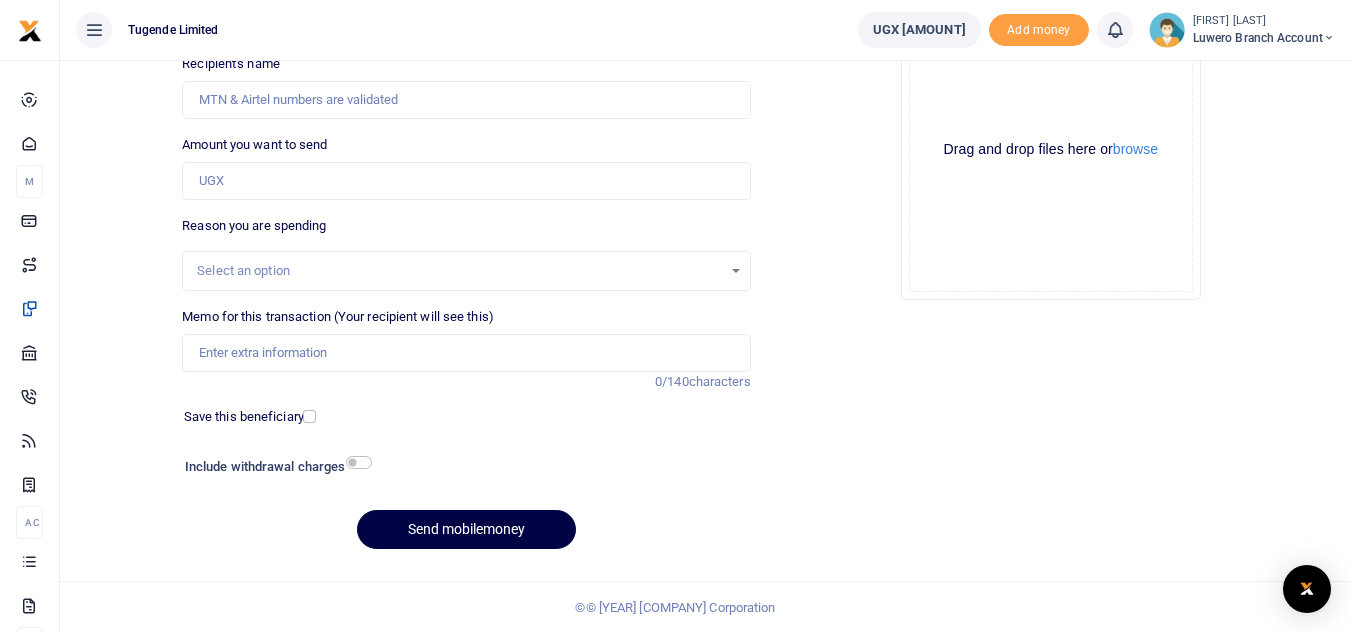 click on "[FIRST] [LAST]" at bounding box center (1264, 21) 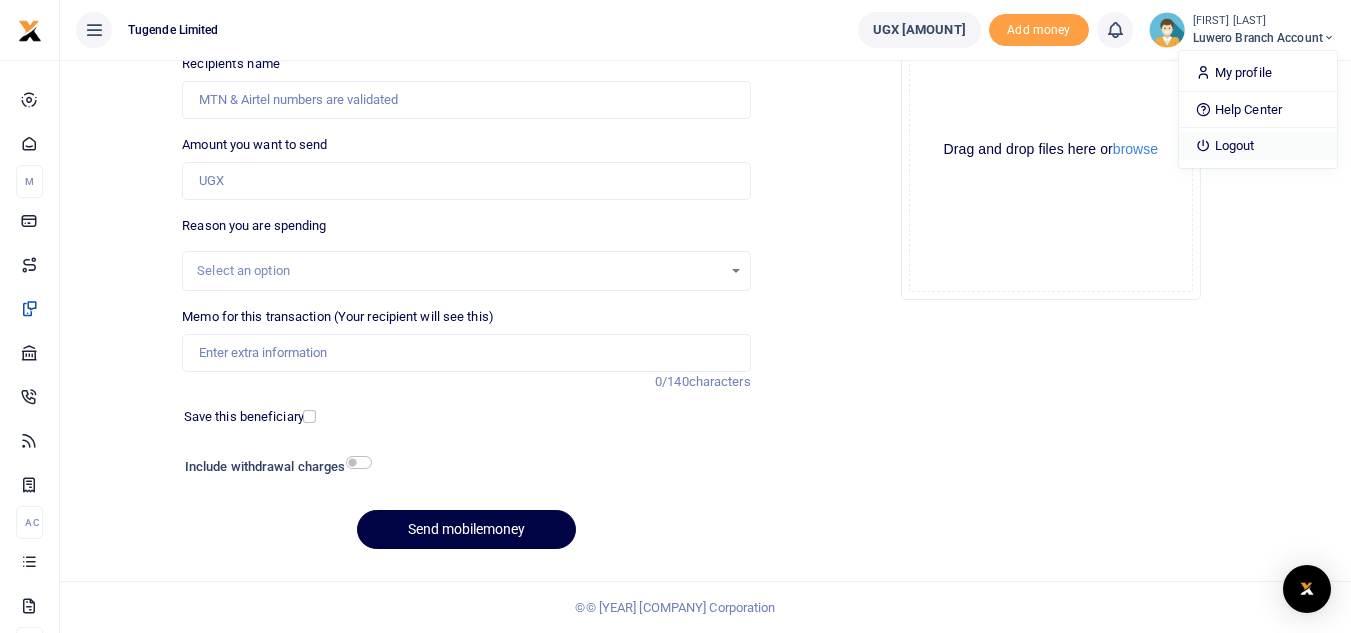 click on "Logout" at bounding box center (1258, 146) 